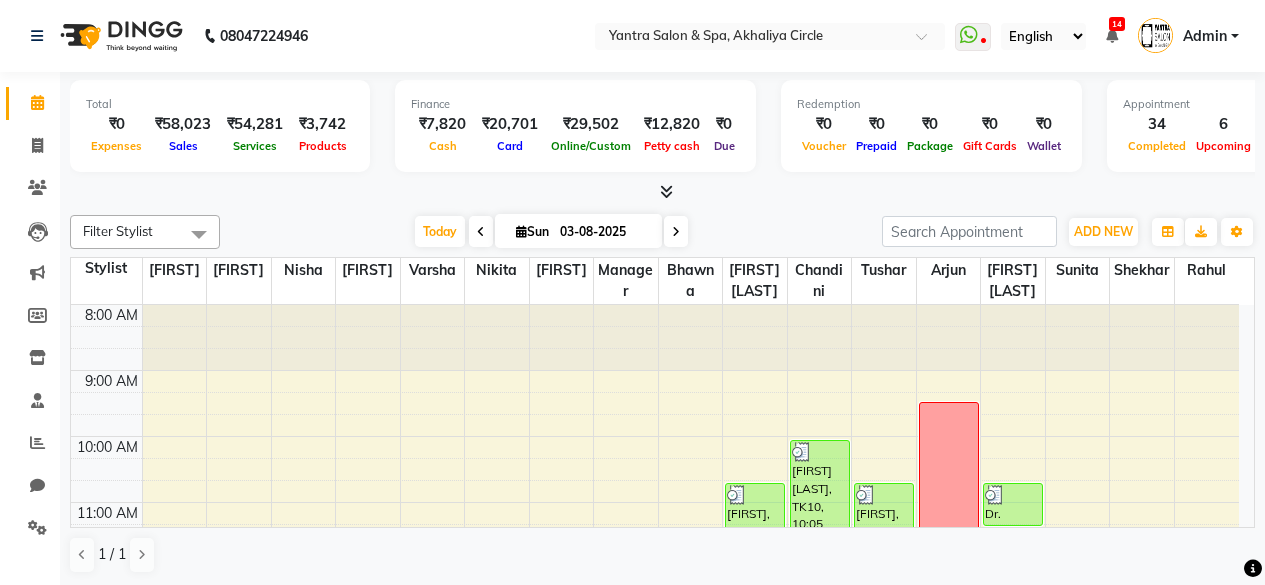 scroll, scrollTop: 0, scrollLeft: 0, axis: both 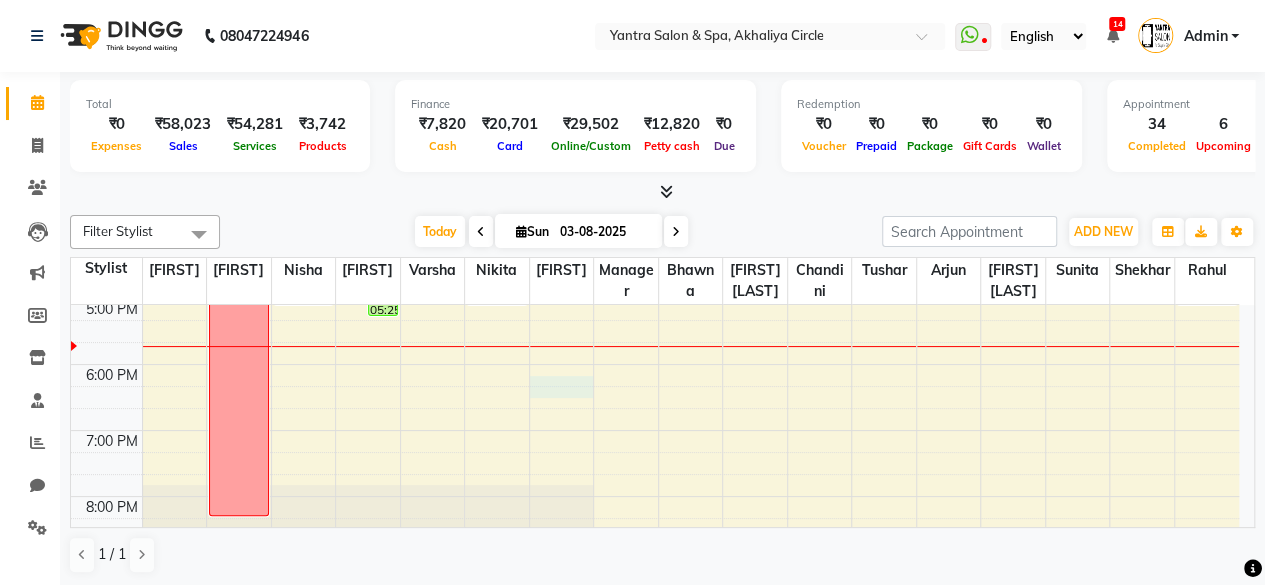 click on "8:00 AM 9:00 AM 10:00 AM 11:00 AM 12:00 PM 1:00 PM 2:00 PM 3:00 PM 4:00 PM 5:00 PM 6:00 PM 7:00 PM 8:00 PM 9:00 PM  Leave      Dr. [FIRST], TK06, 12:35 PM-01:45 PM, Facial - Furutsu Ash Pumpkin ,Threading    [FIRST], TK12, 01:15 PM-03:15 PM, Liposoluble Wax - Full Body     [FIRST] [LAST], TK23, 02:00 PM-04:20 PM, Liposoluble Wax - Regular,Hair color root touch,Facial - JC Instant Glow (₹3500),Skeyndor - Sensitive Recovery Algae Mask (₹1000)     Dr. [FIRST], TK06, 11:35 AM-12:35 PM, Facial Furutsu Coconut (₹2500)    [FIRST], TK31, 04:45 PM-05:15 PM, Liposoluble Wax - Regular     [FIRST], TK32, 03:25 PM-04:15 PM, Liposoluble Bikini Wax,Liposoluble Wax - Regular     [FIRST], TK04, 03:45 PM-05:25 PM, Liposoluble Wax - Premium,Liposoluble Bikini Wax,Threading,Liposoluble Wax - Regular     [FIRST], TK13, 12:15 PM-02:00 PM, Liposoluble Wax - Premium,Skeyndor Expert Pro Cleanse,De Tan Pack    [FIRST], TK21, 02:00 PM-02:30 PM, Liposoluble Wax - Regular     [FIRST], TK16, 12:45 PM-01:00 PM, Hair Wash & Conditioning" at bounding box center (655, 166) 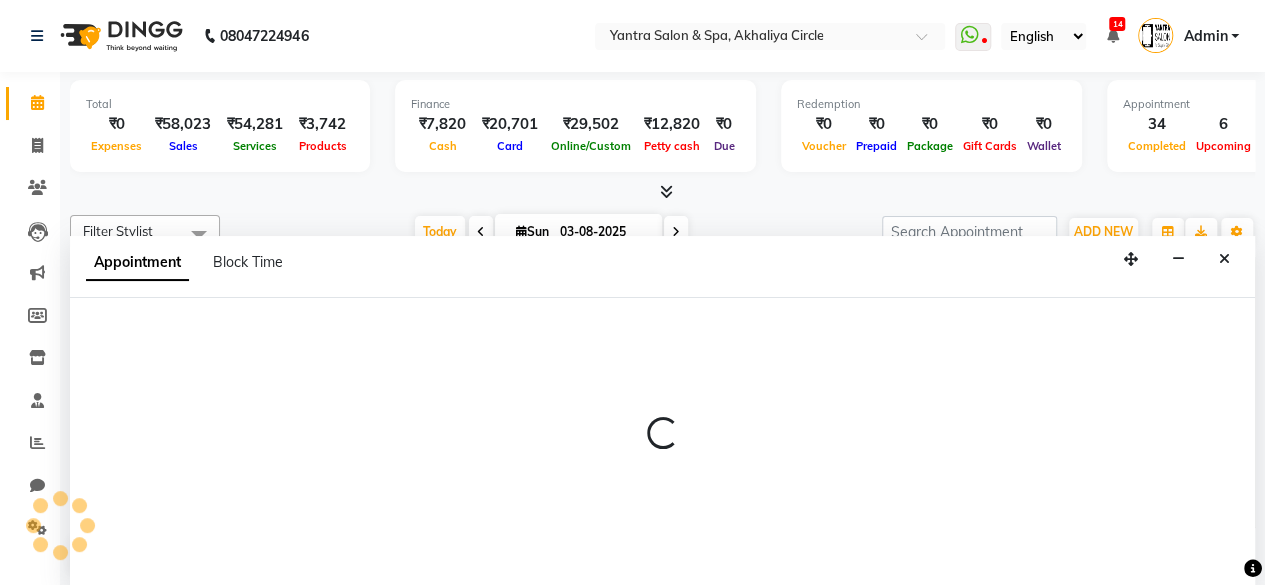 scroll, scrollTop: 0, scrollLeft: 0, axis: both 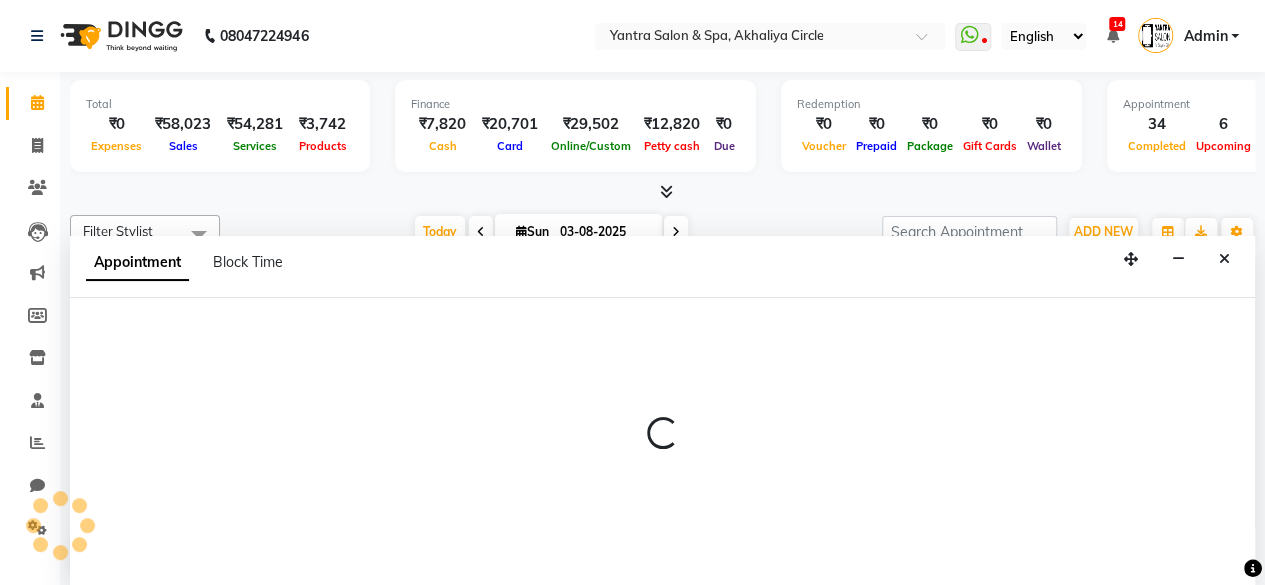 select on "4353" 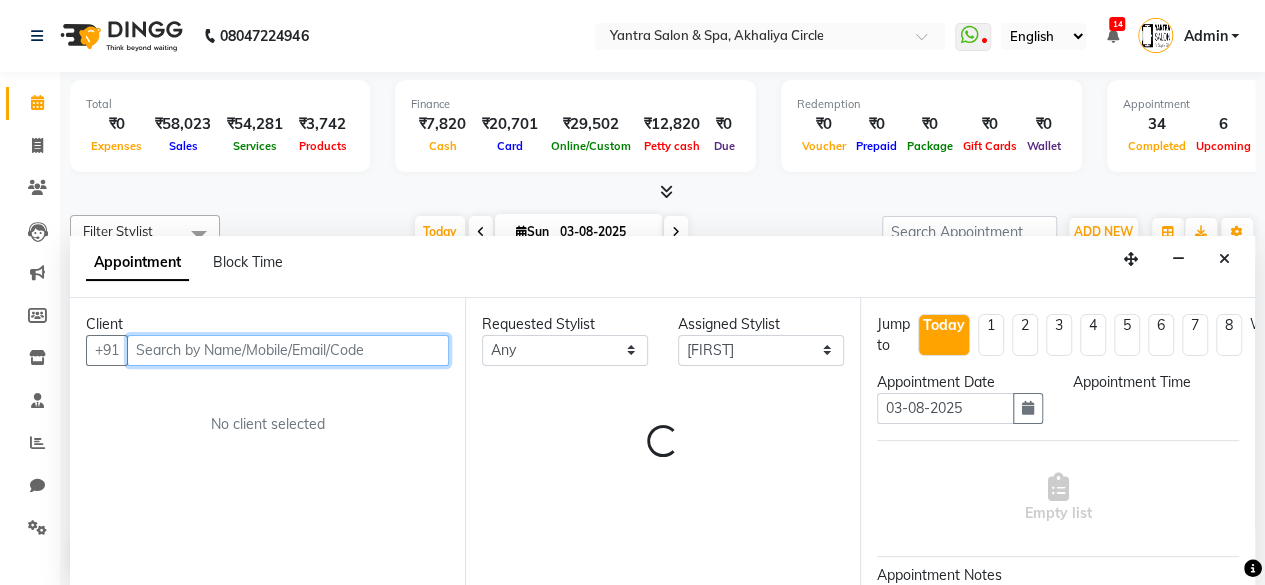 select on "1095" 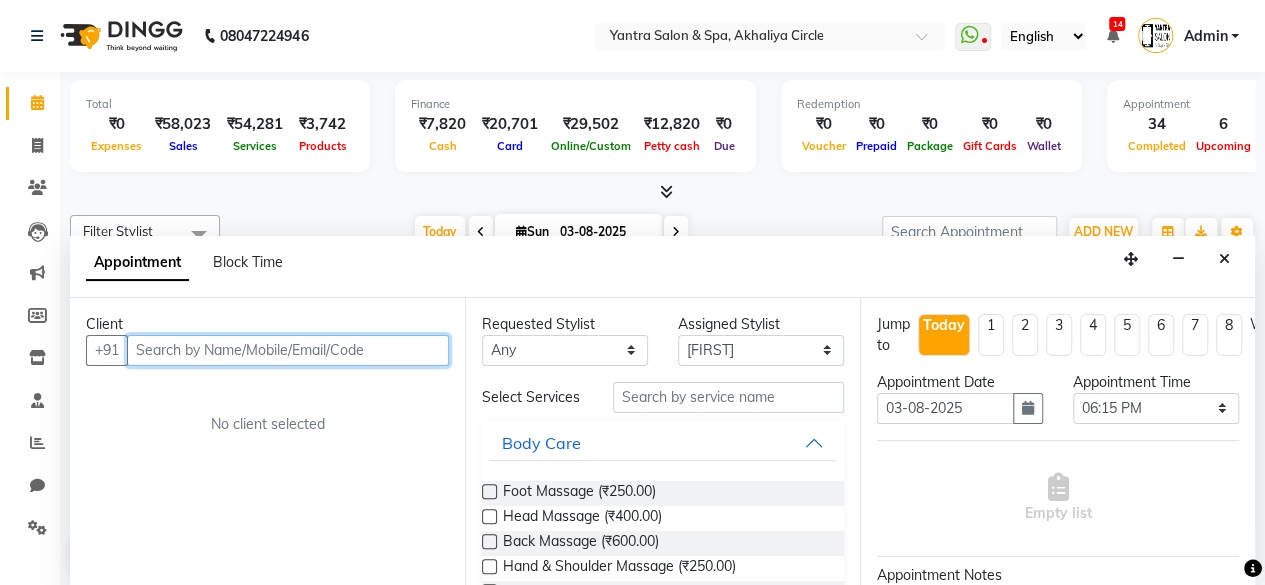 click at bounding box center (288, 350) 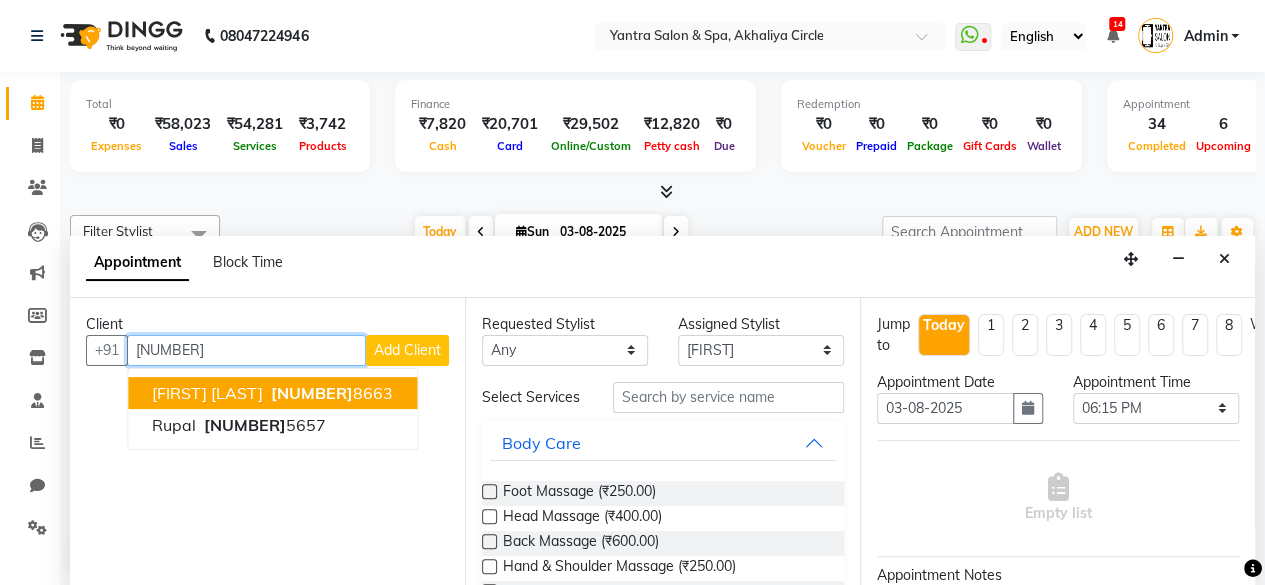scroll, scrollTop: 0, scrollLeft: 0, axis: both 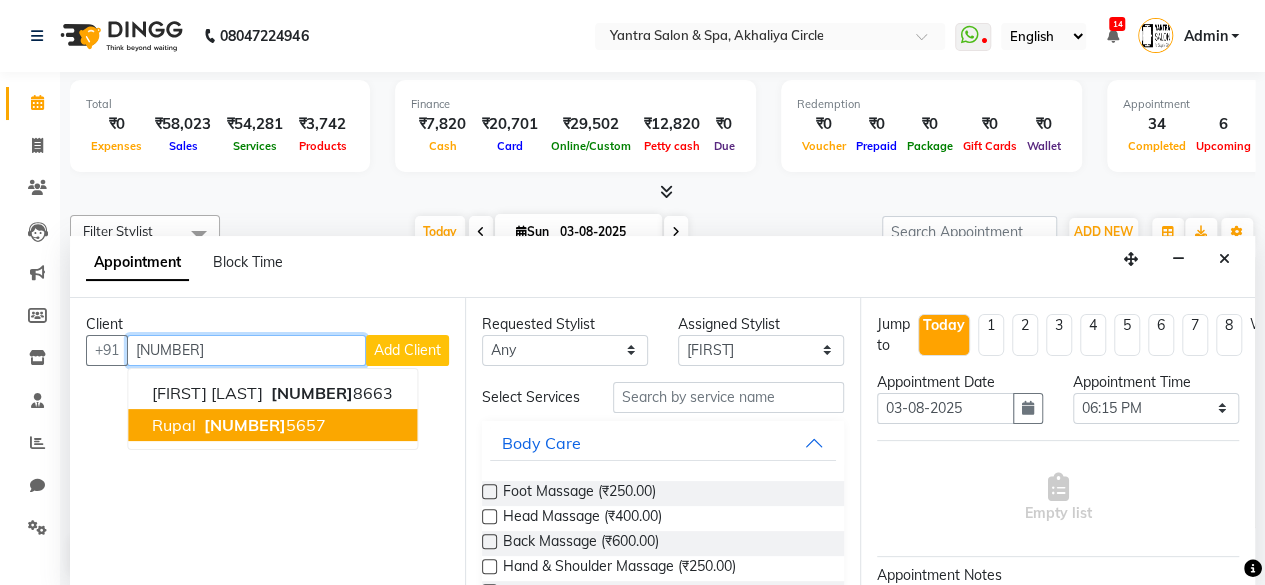 click on "[PHONE]" at bounding box center [263, 425] 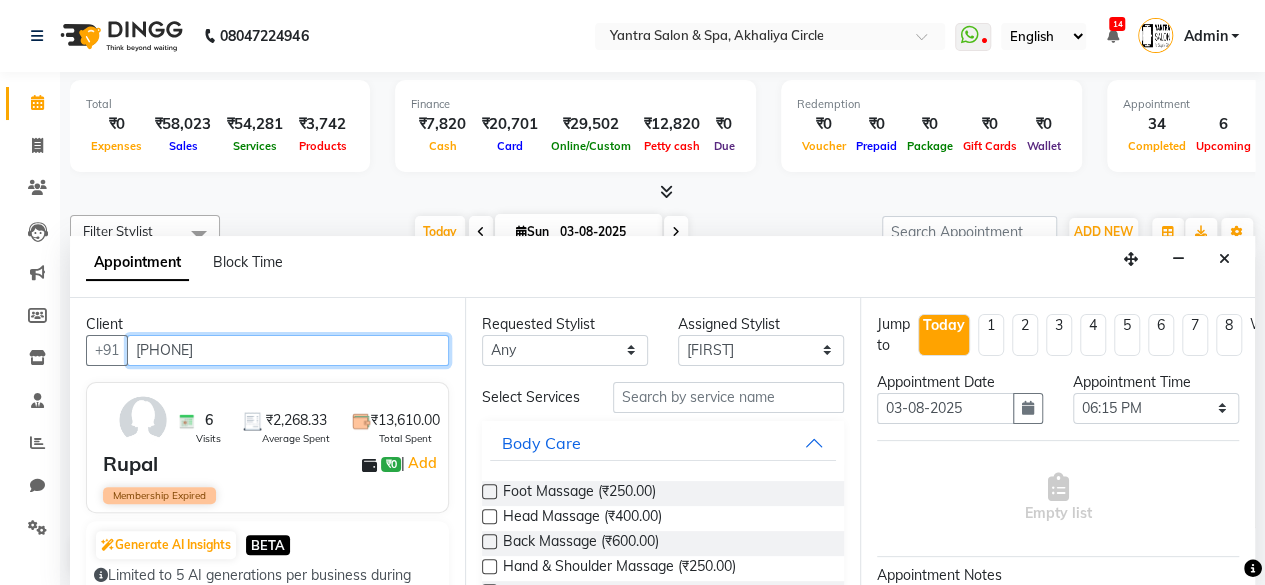 type on "[PHONE]" 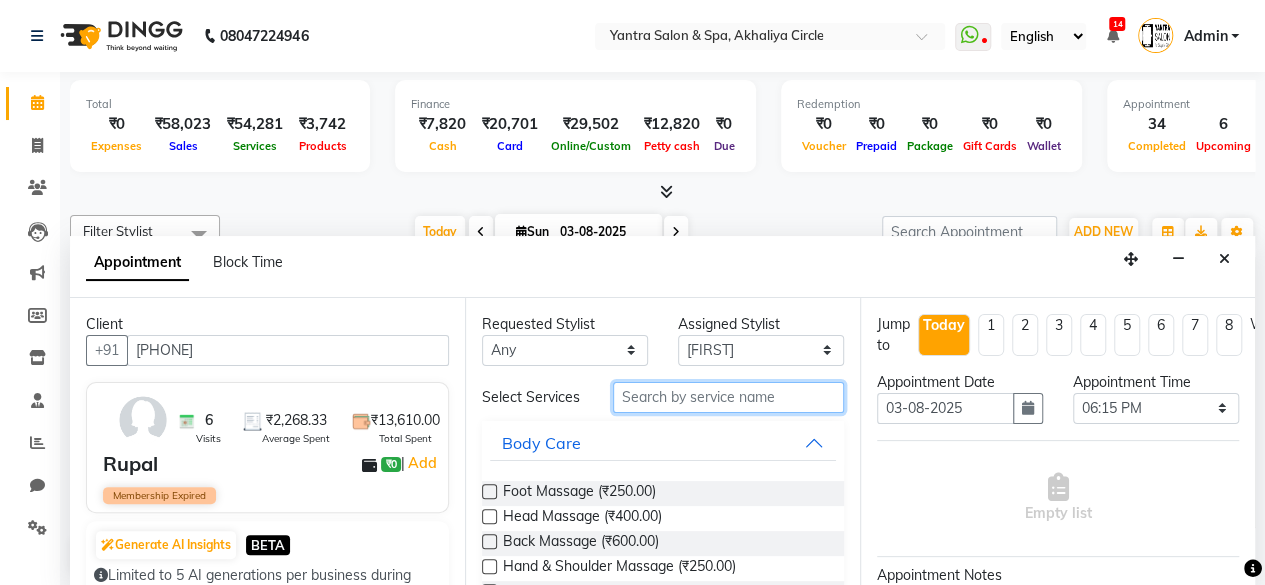click at bounding box center (728, 397) 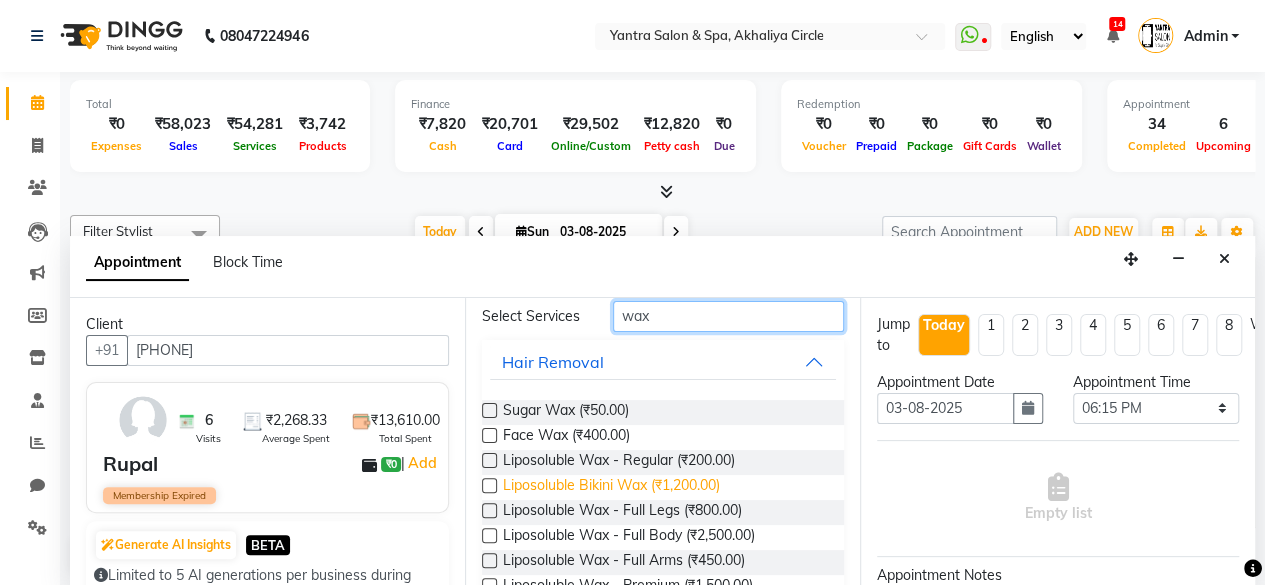 scroll, scrollTop: 100, scrollLeft: 0, axis: vertical 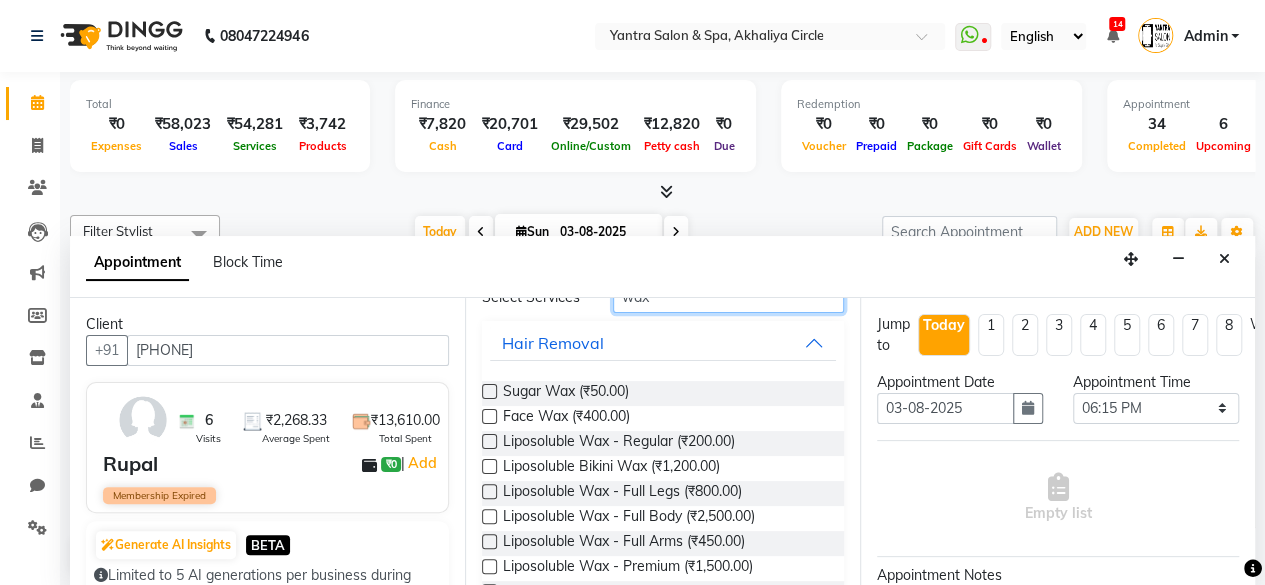 type on "wax" 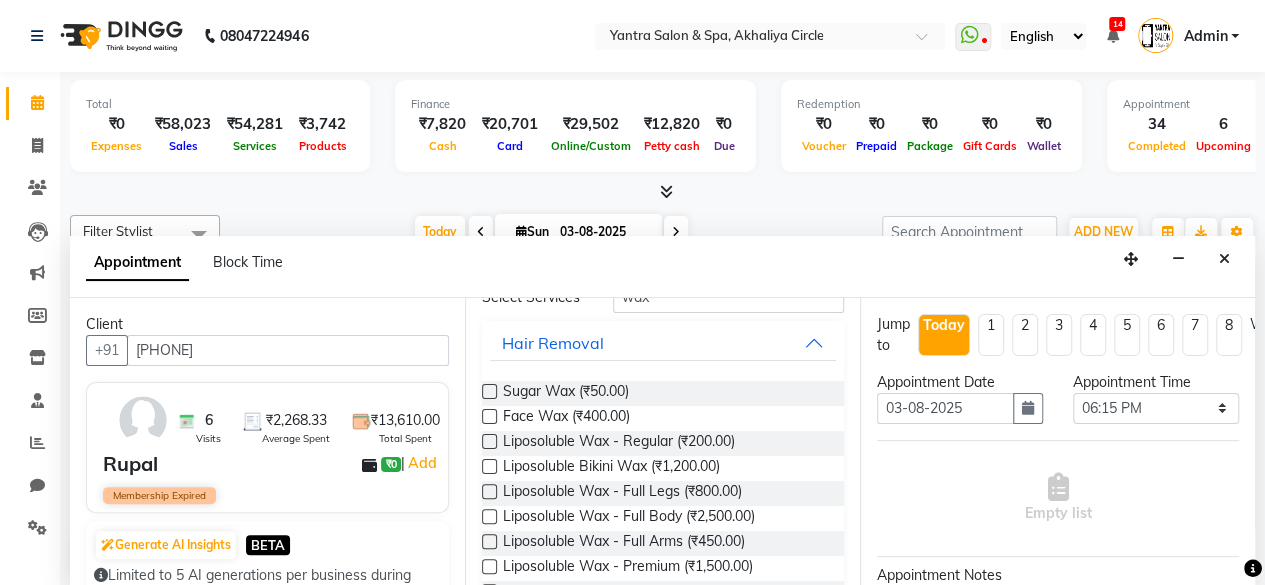 click at bounding box center [489, 441] 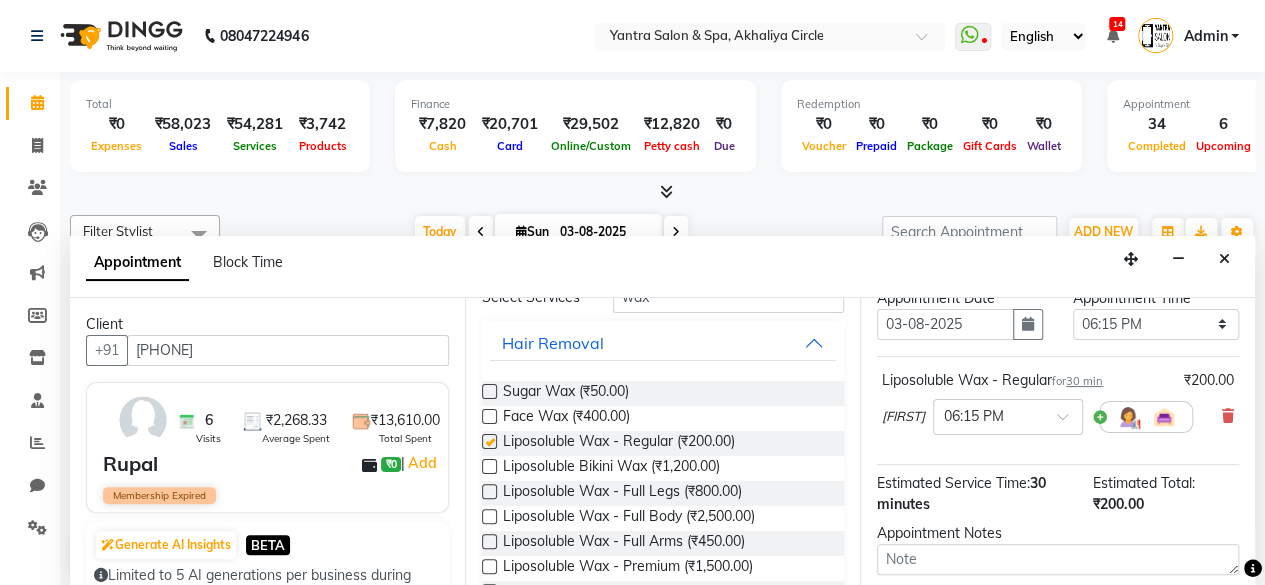 scroll, scrollTop: 200, scrollLeft: 0, axis: vertical 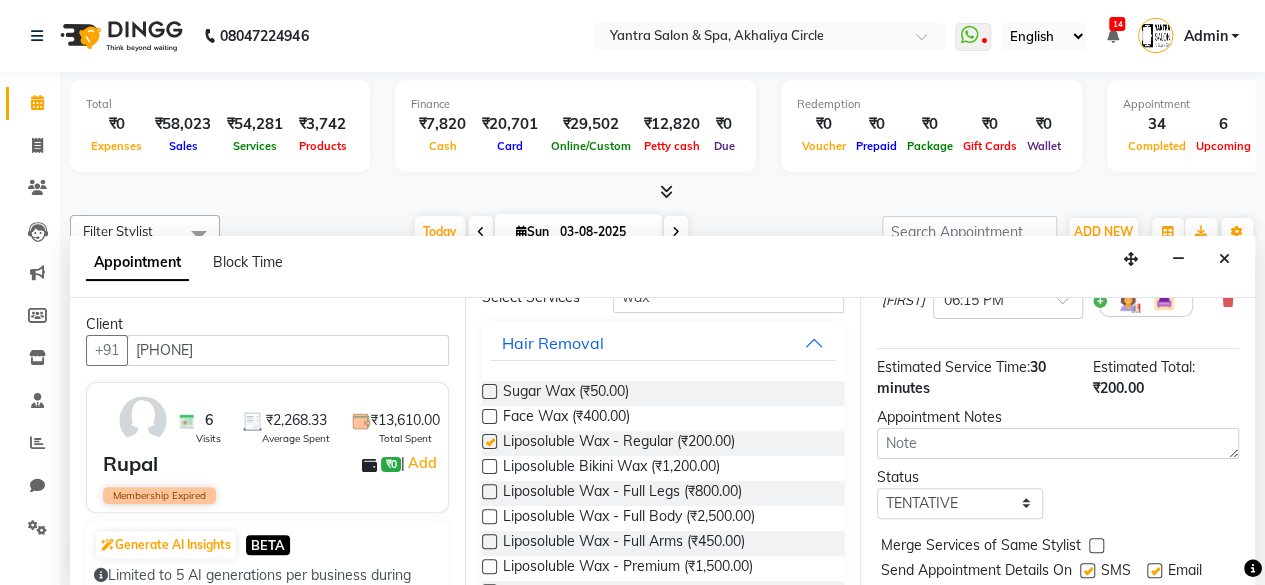 checkbox on "false" 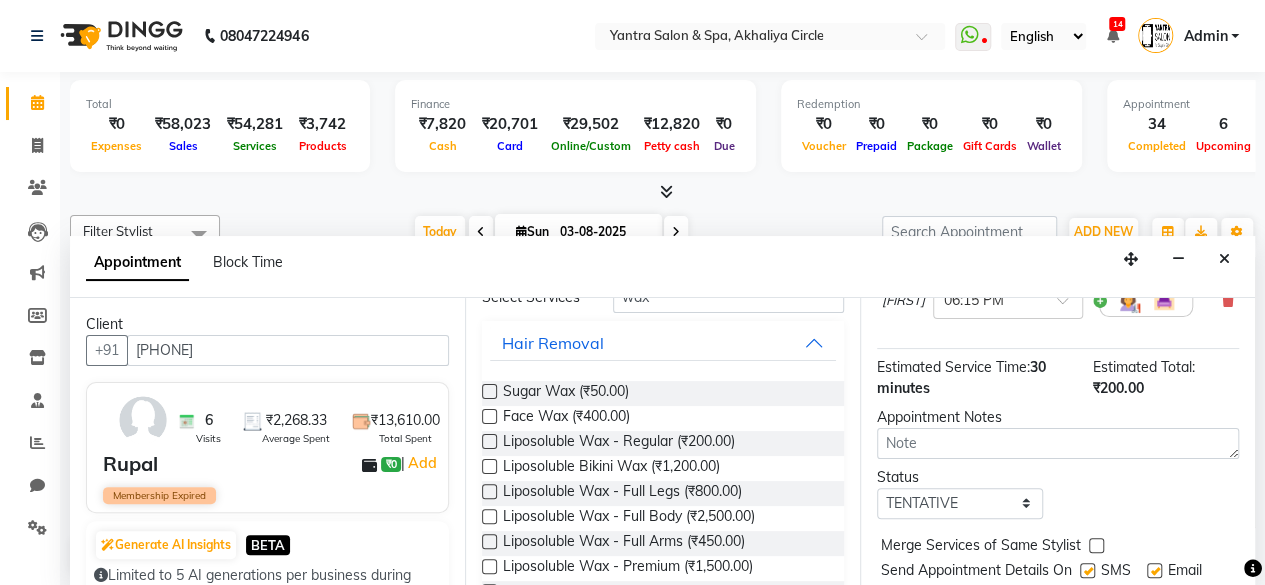 scroll, scrollTop: 0, scrollLeft: 0, axis: both 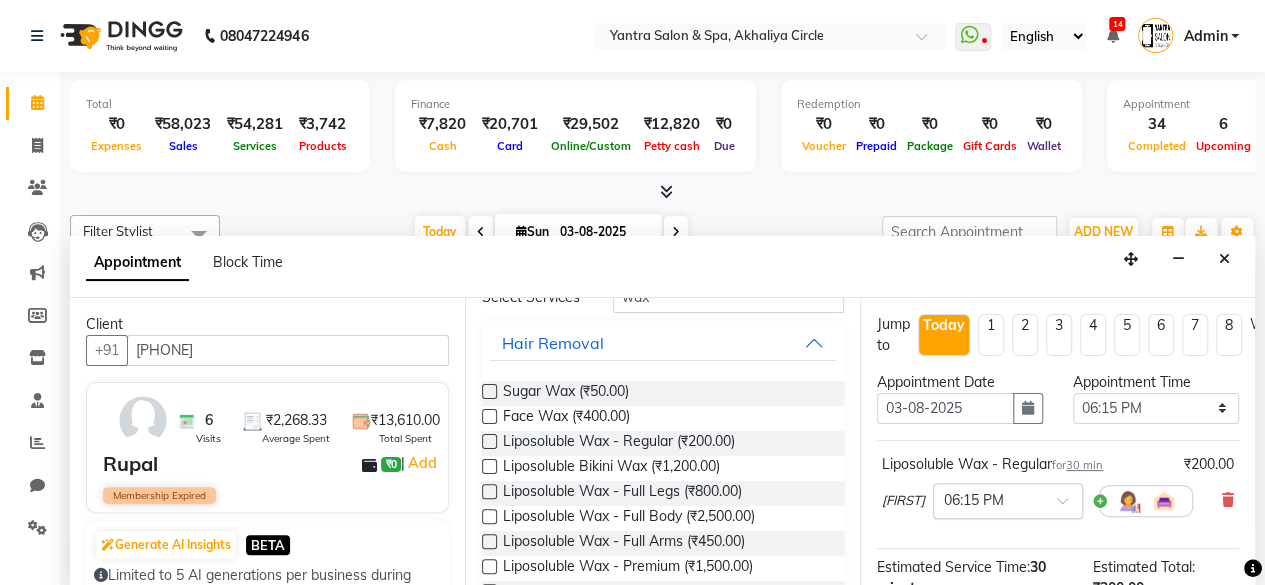 click on "× 06:15 PM" at bounding box center (1008, 501) 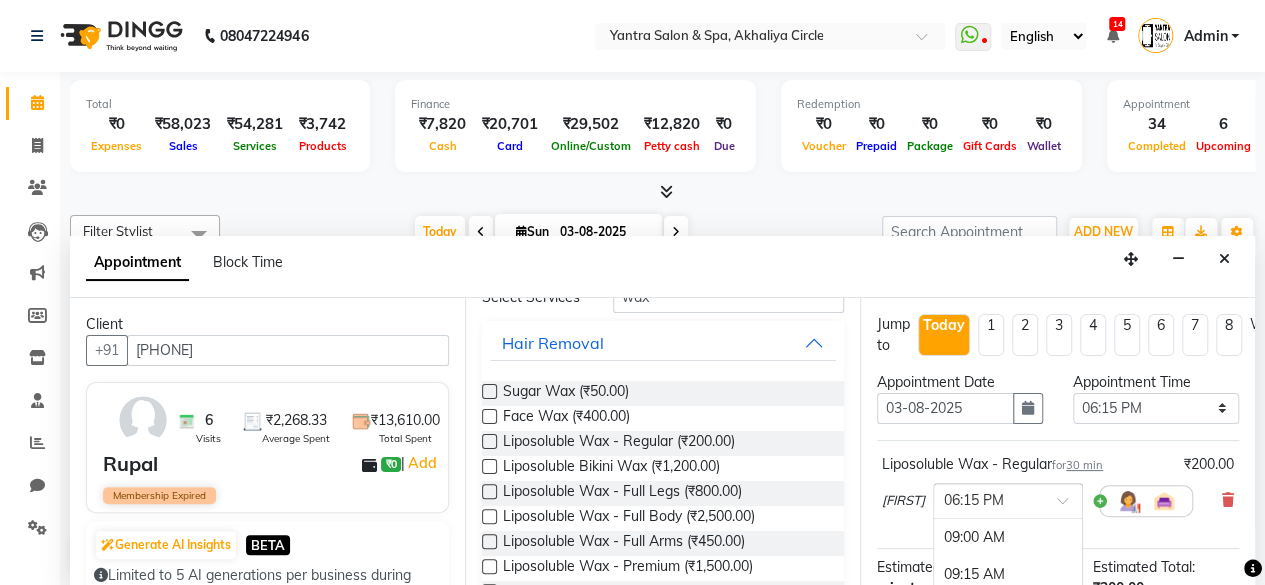 scroll, scrollTop: 1390, scrollLeft: 0, axis: vertical 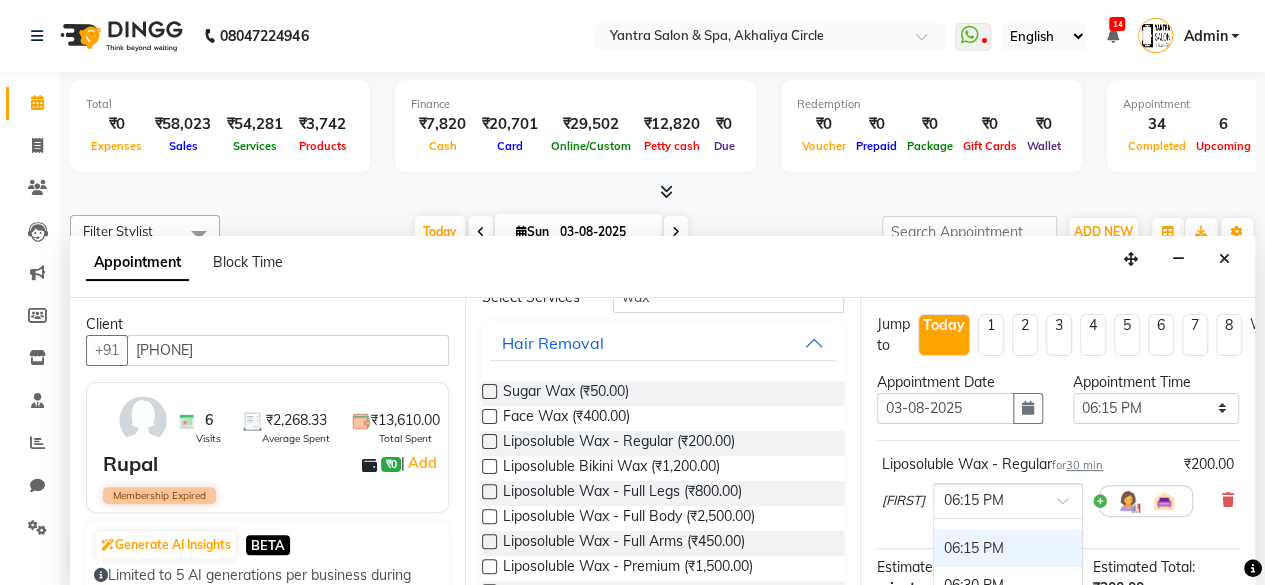 click at bounding box center [988, 499] 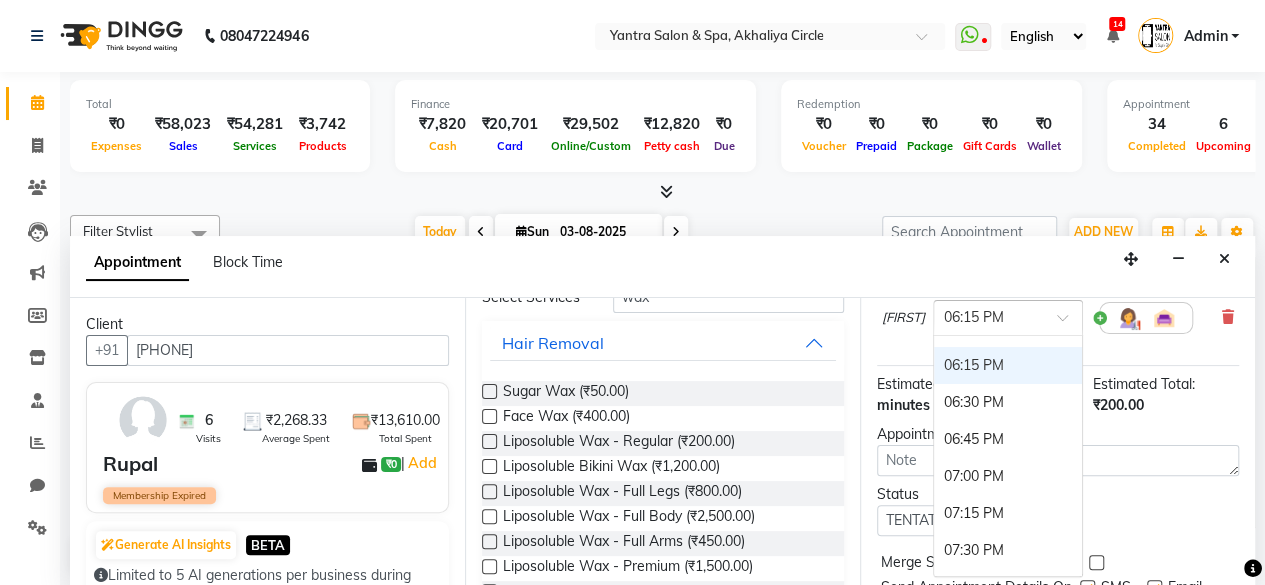 scroll, scrollTop: 200, scrollLeft: 0, axis: vertical 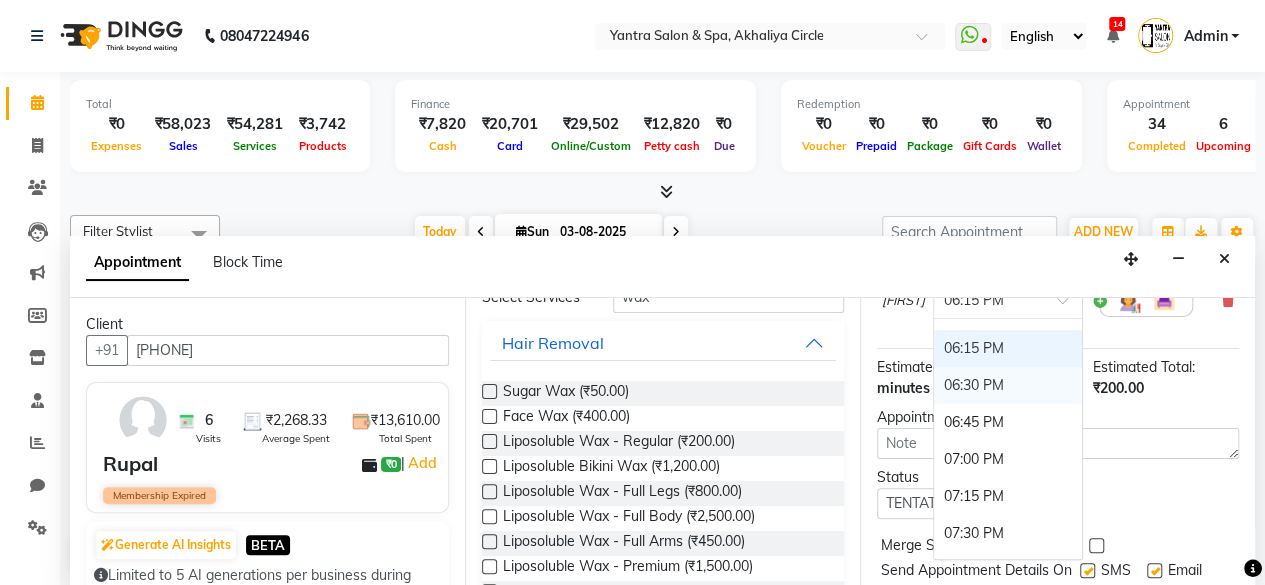 click on "06:30 PM" at bounding box center [1008, 385] 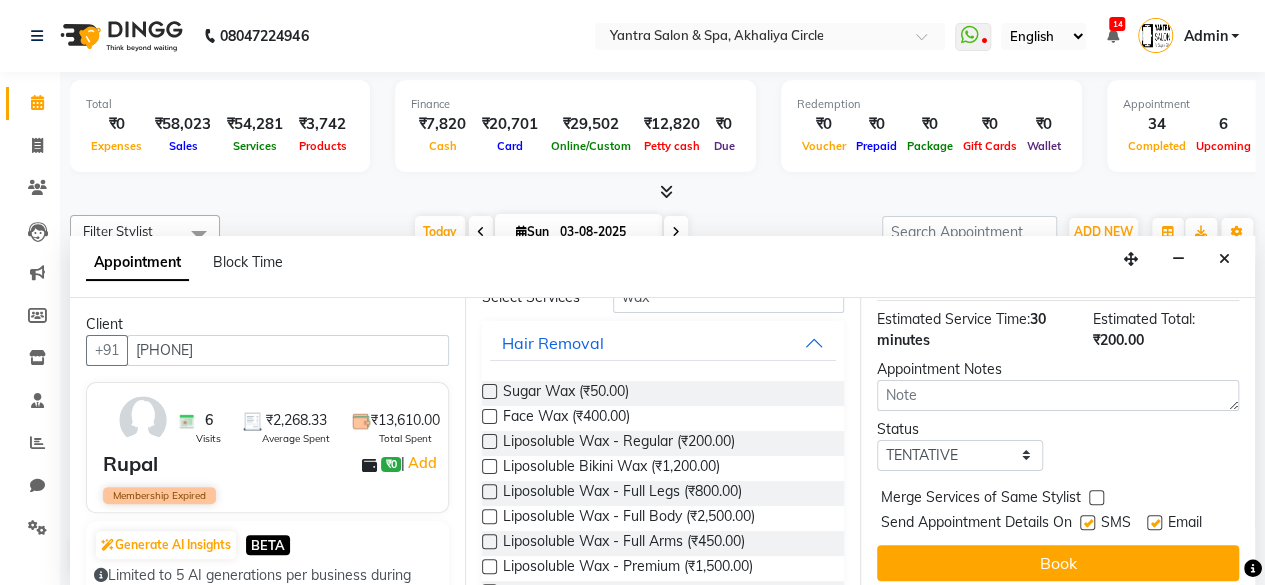 scroll, scrollTop: 272, scrollLeft: 0, axis: vertical 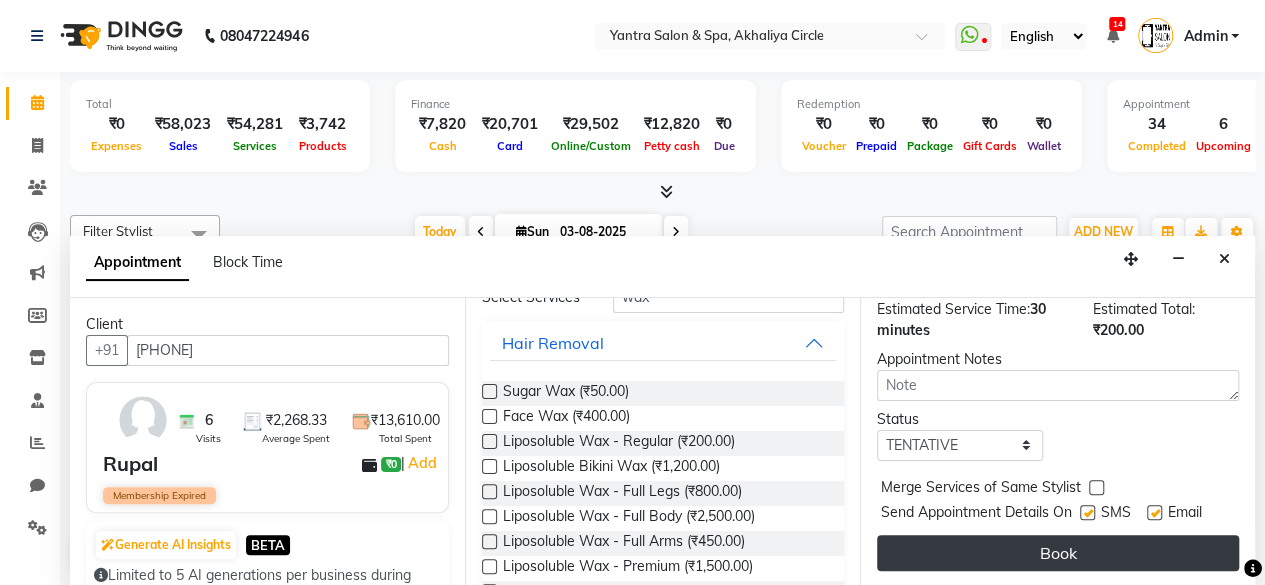 click on "Book" at bounding box center (1058, 553) 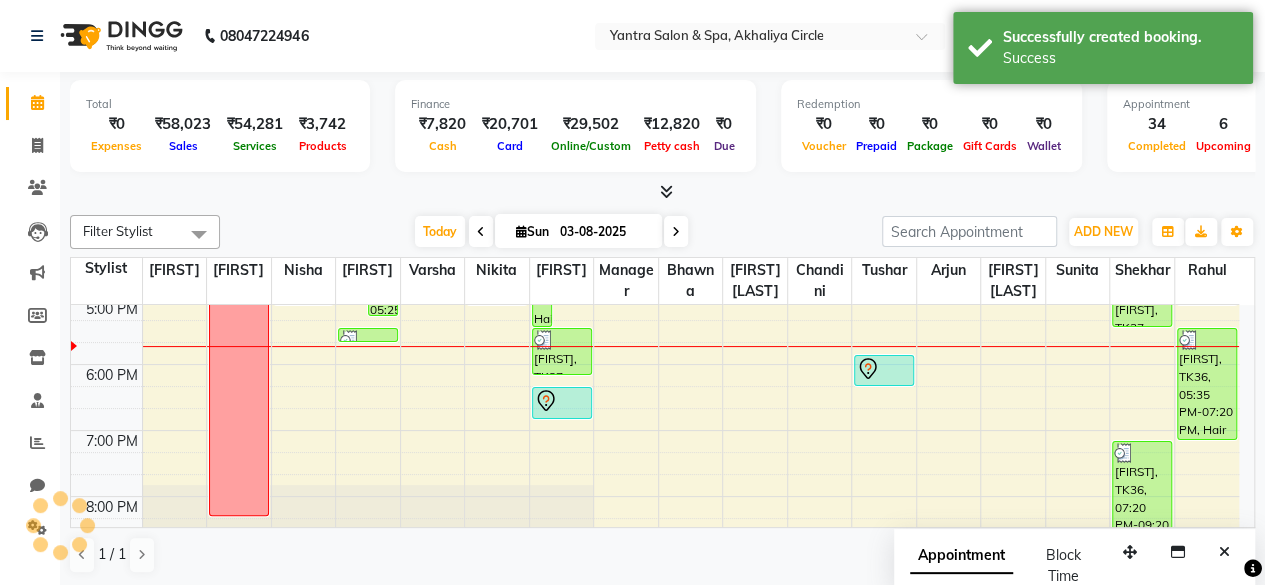 scroll, scrollTop: 0, scrollLeft: 0, axis: both 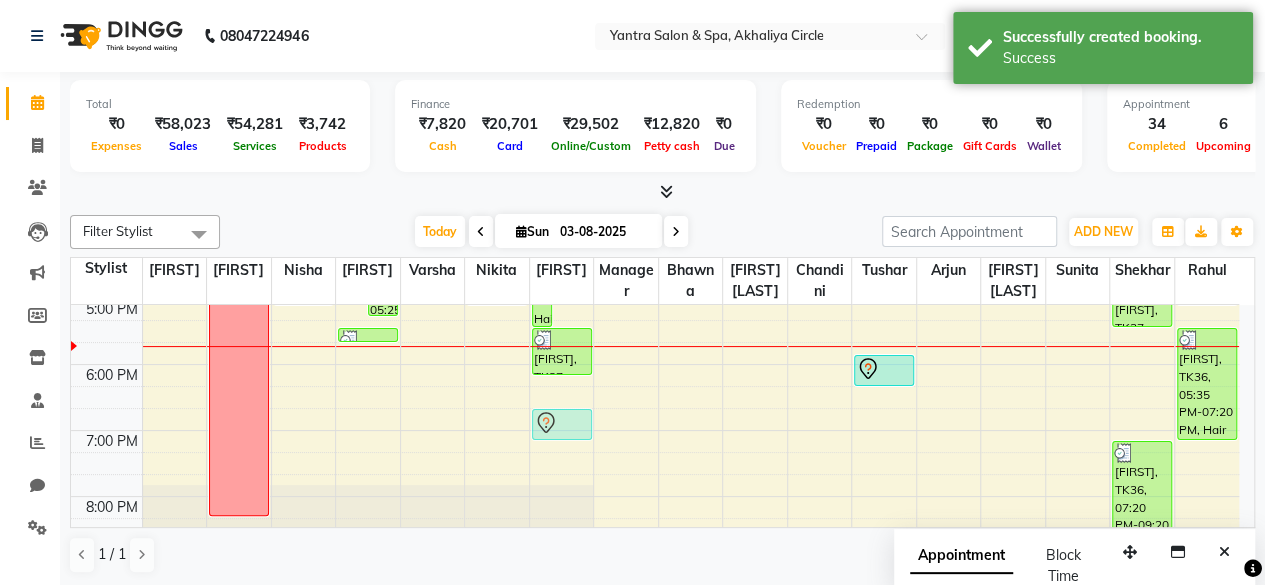 click on "8:00 AM 9:00 AM 10:00 AM 11:00 AM 12:00 PM 1:00 PM 2:00 PM 3:00 PM 4:00 PM 5:00 PM 6:00 PM 7:00 PM 8:00 PM 9:00 PM  Leave      Dr. [FIRST], TK06, 12:35 PM-01:45 PM, Facial - Furutsu Ash Pumpkin ,Threading     [FIRST], TK12, 01:15 PM-03:15 PM, Liposoluble Wax - Full Body     [FIRST] [LAST], TK23, 02:00 PM-04:30 PM, Liposoluble Wax - Premium,Hair color root touch,JC Algae Mask,Facial - JC Instant Glow     Dr. [FIRST], TK06, 11:35 AM-12:35 PM, Facial Furutsu Coconut (₹2500)    [FIRST], TK31, 04:45 PM-05:15 PM, Liposoluble Wax - Regular     [FIRST], TK32, 03:25 PM-04:15 PM, Liposoluble Bikini Wax,Liposoluble Wax - Regular     [FIRST], TK04, 03:45 PM-05:25 PM, Liposoluble Wax - Premium,Liposoluble Bikini Wax,Threading,Liposoluble Wax - Regular     [FIRST], TK13, 12:15 PM-02:00 PM, Liposoluble Wax - Premium,Skeyndor Expert Pro Cleanse,De Tan Pack    [FIRST], TK21, 02:00 PM-02:30 PM, Liposoluble Wax - Regular     [FIRST] [LAST], TK38, 05:35 PM-05:45 PM, Threading     [FIRST], TK16, 12:45 PM-01:00 PM, Hair Wash & Conditioning" at bounding box center [655, 166] 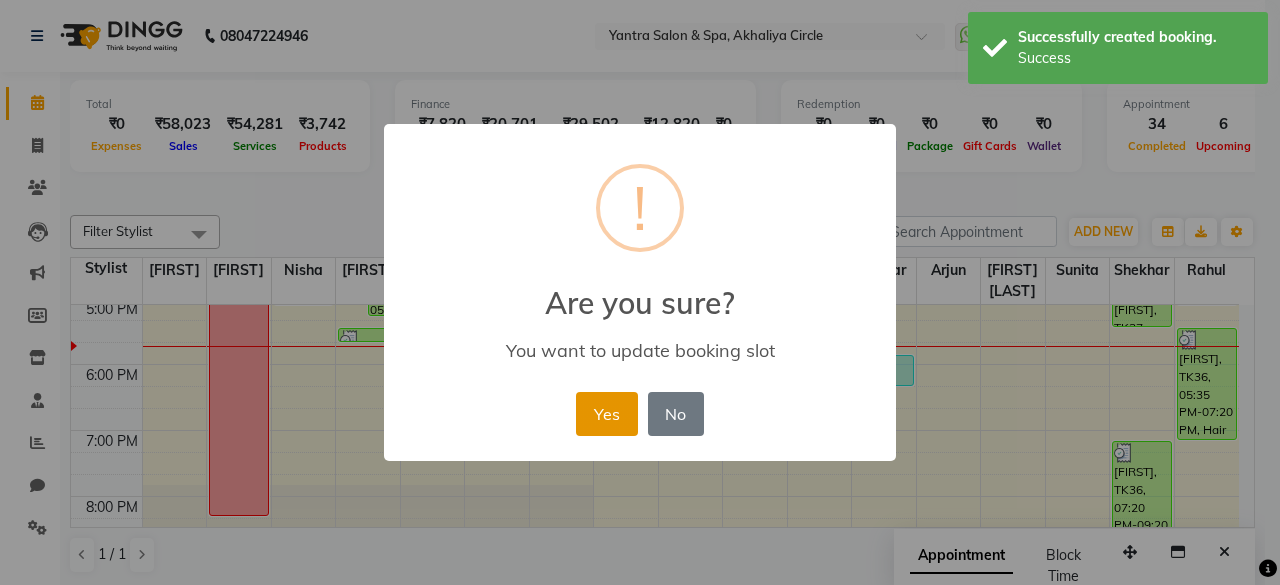 click on "Yes" at bounding box center [606, 414] 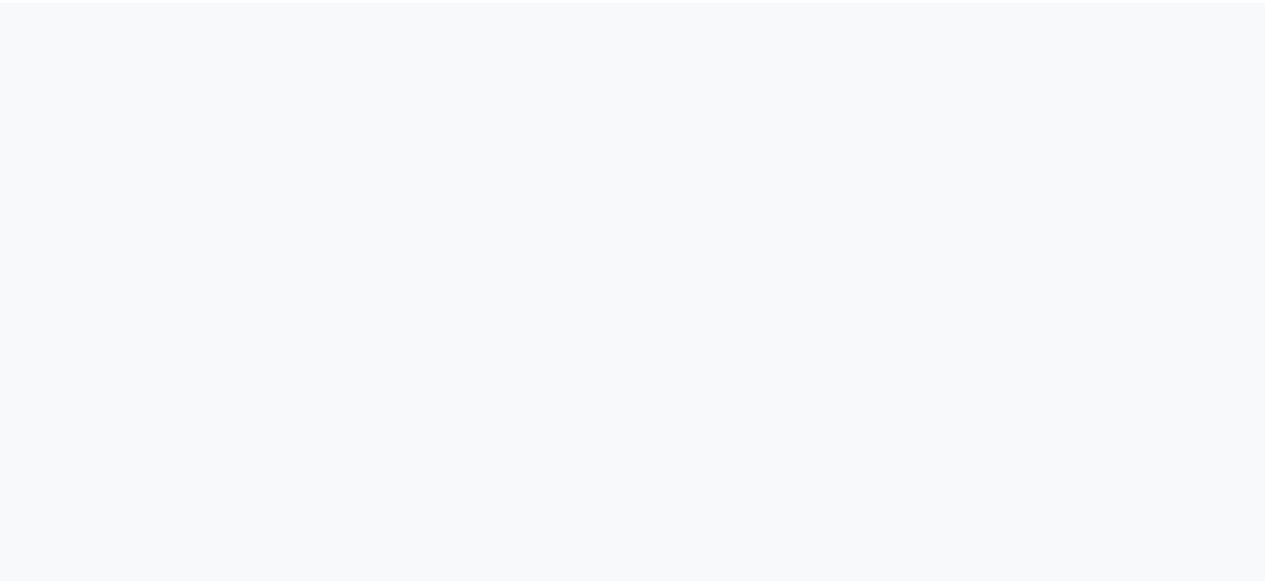 scroll, scrollTop: 0, scrollLeft: 0, axis: both 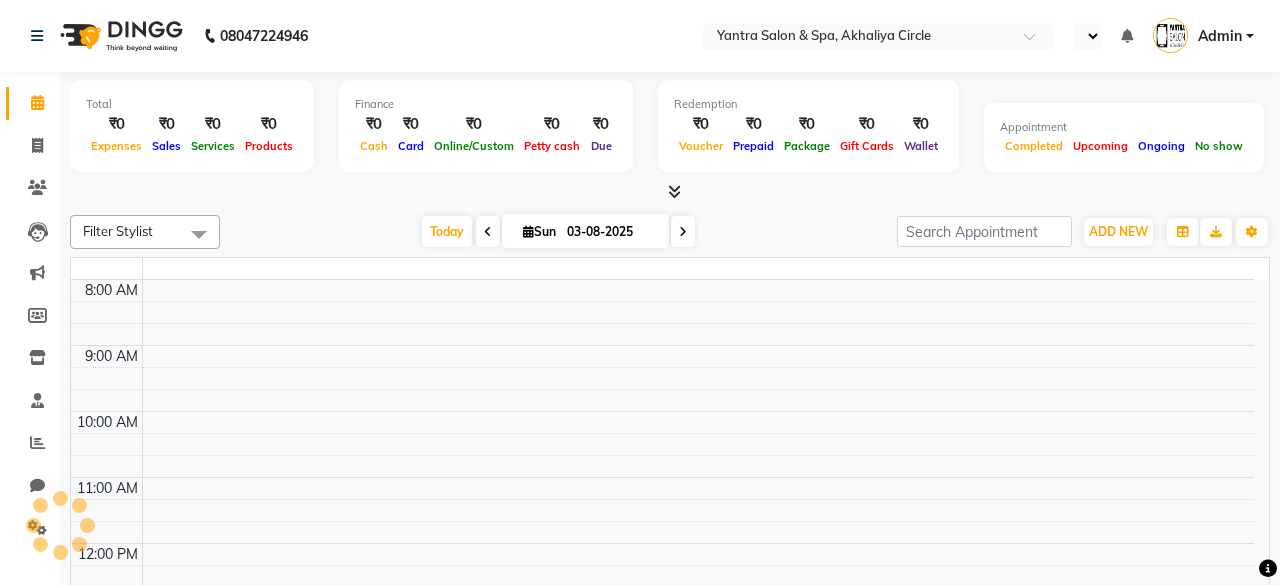 select on "en" 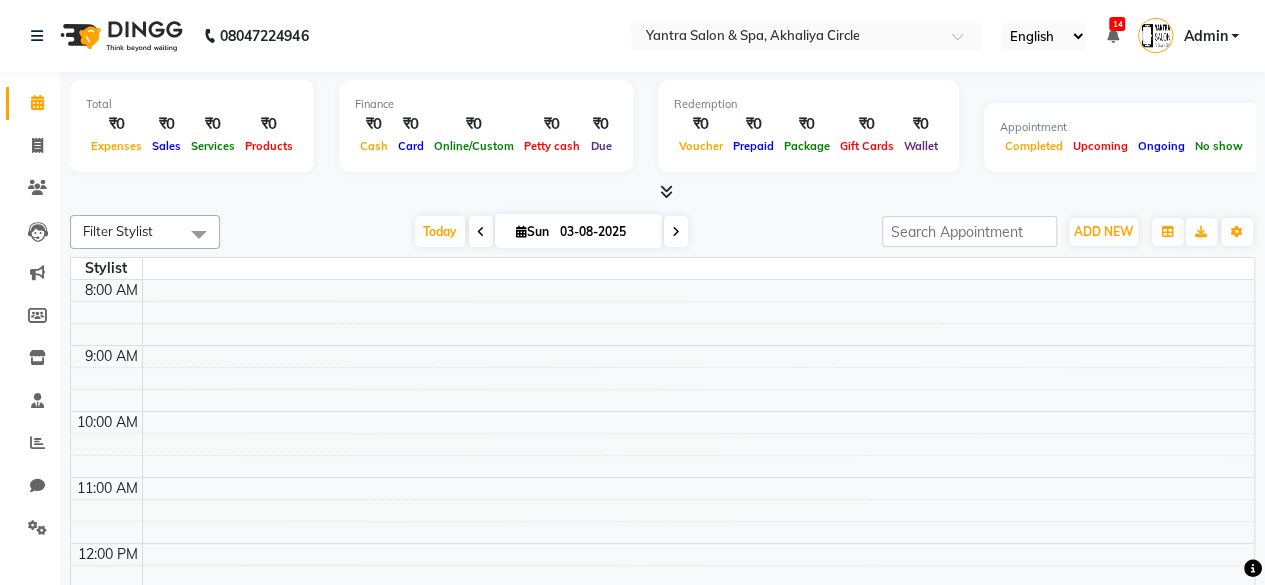 scroll, scrollTop: 395, scrollLeft: 0, axis: vertical 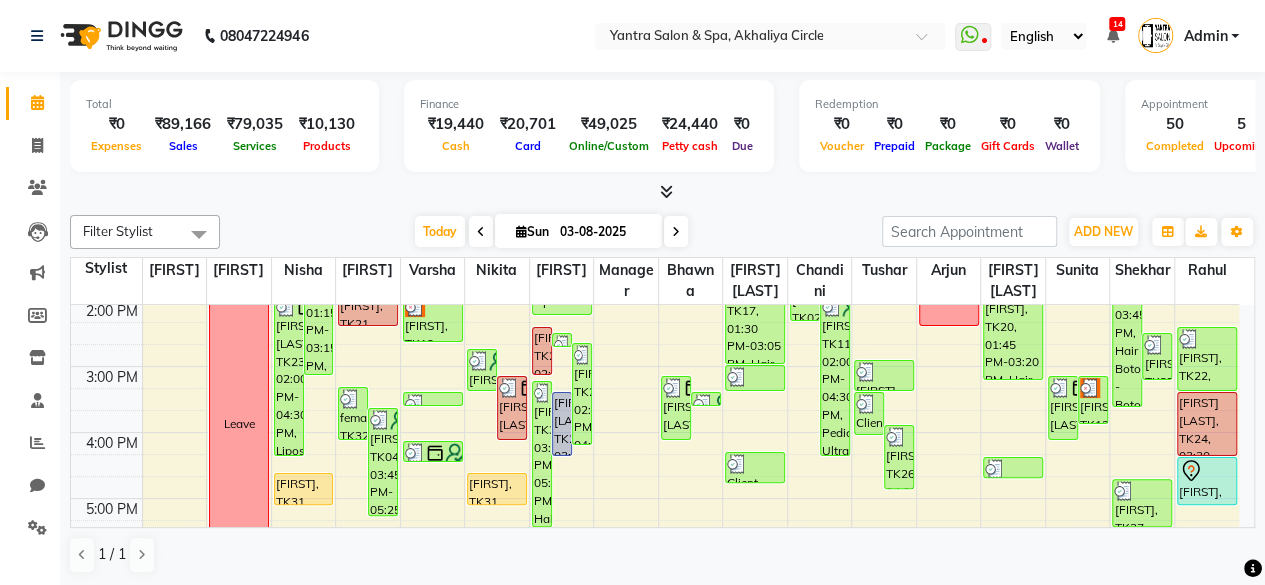 click at bounding box center [662, 192] 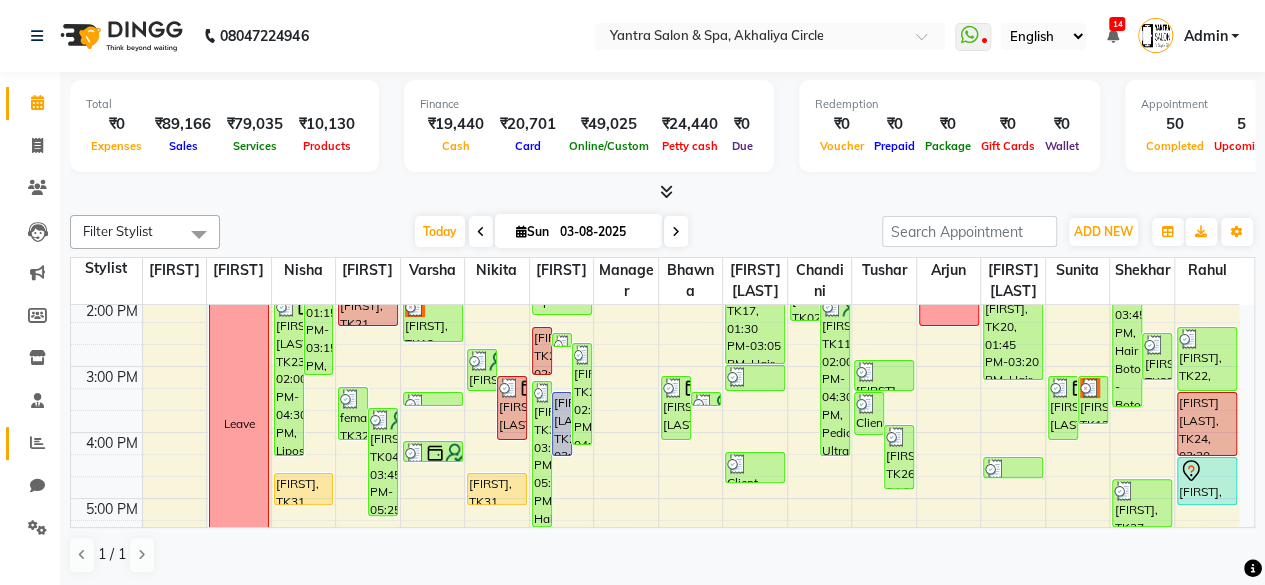 click on "Reports" 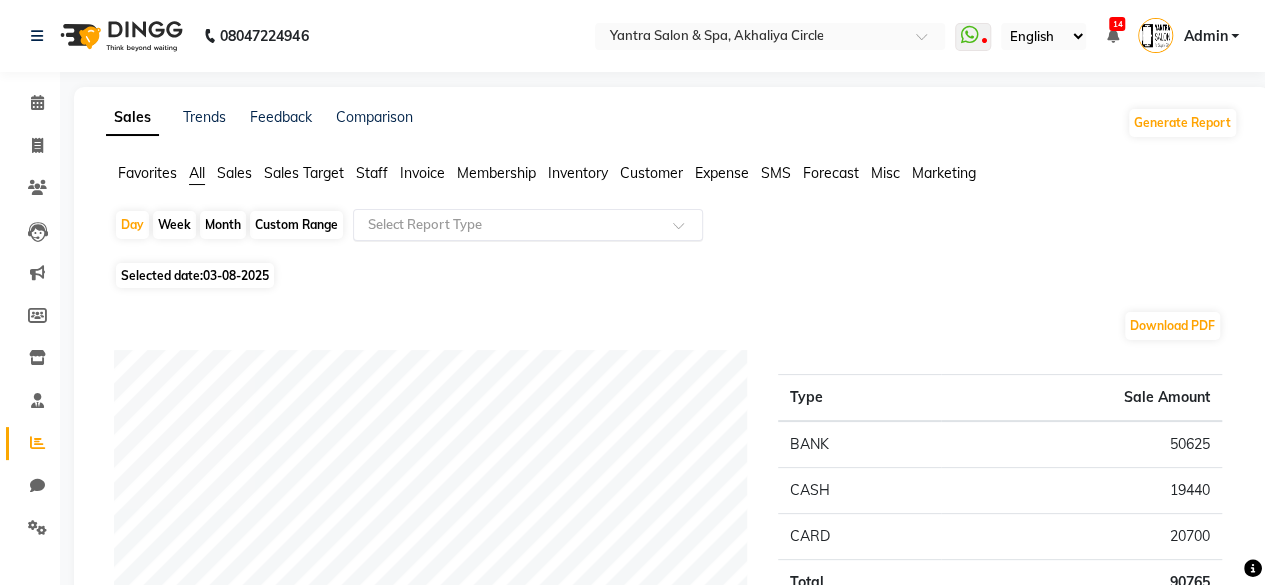 click 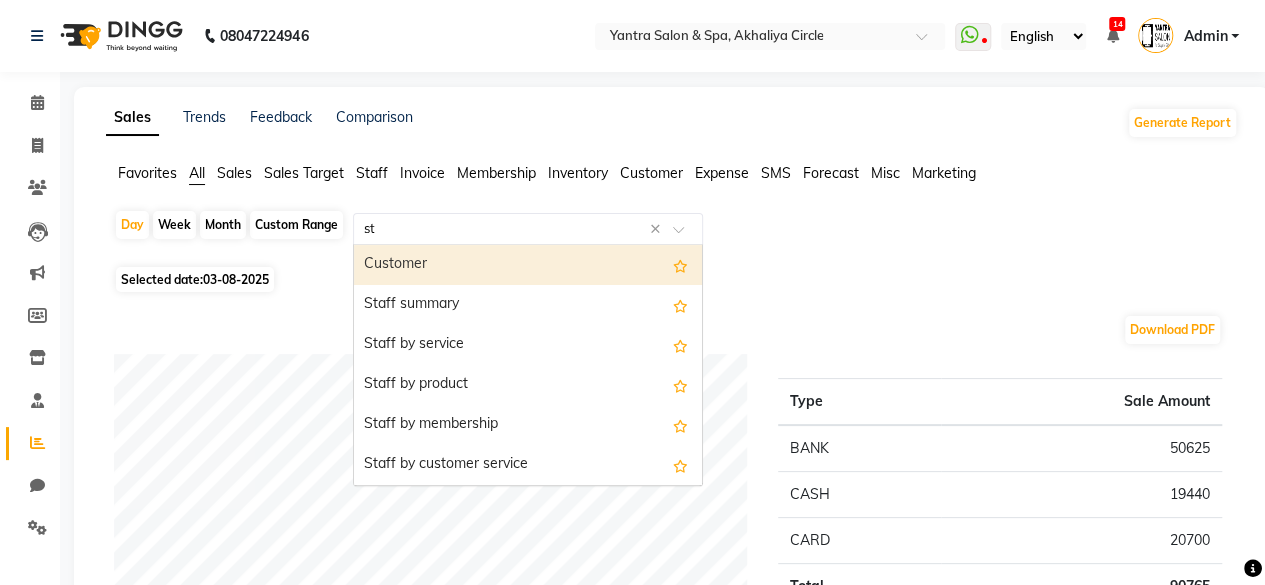 type on "sta" 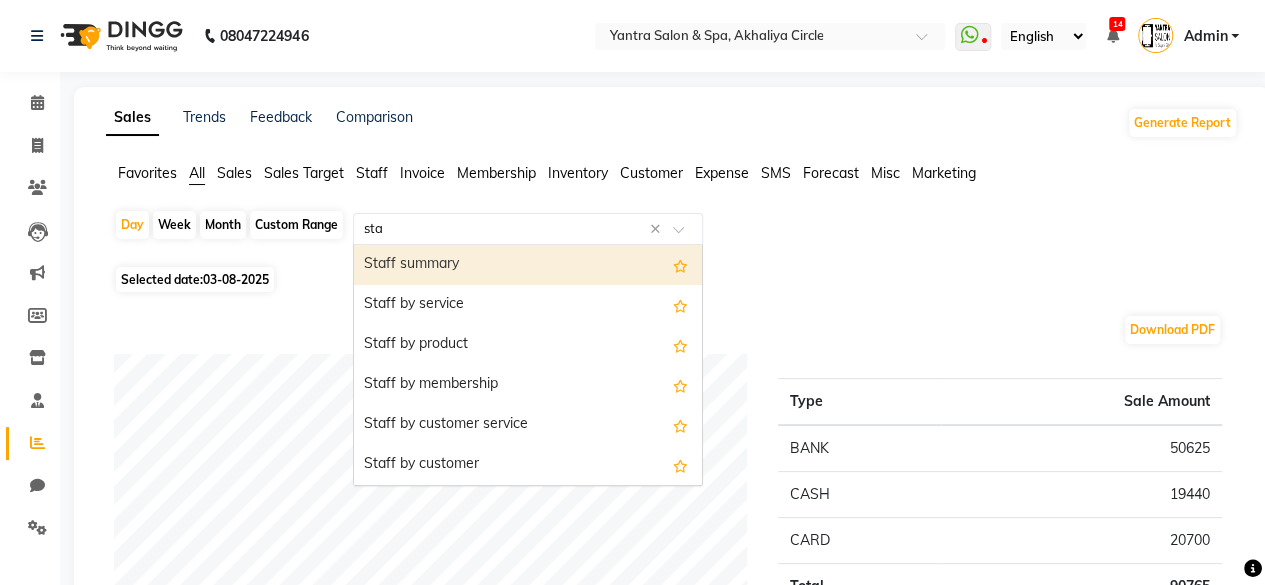 click on "Staff summary" at bounding box center (528, 265) 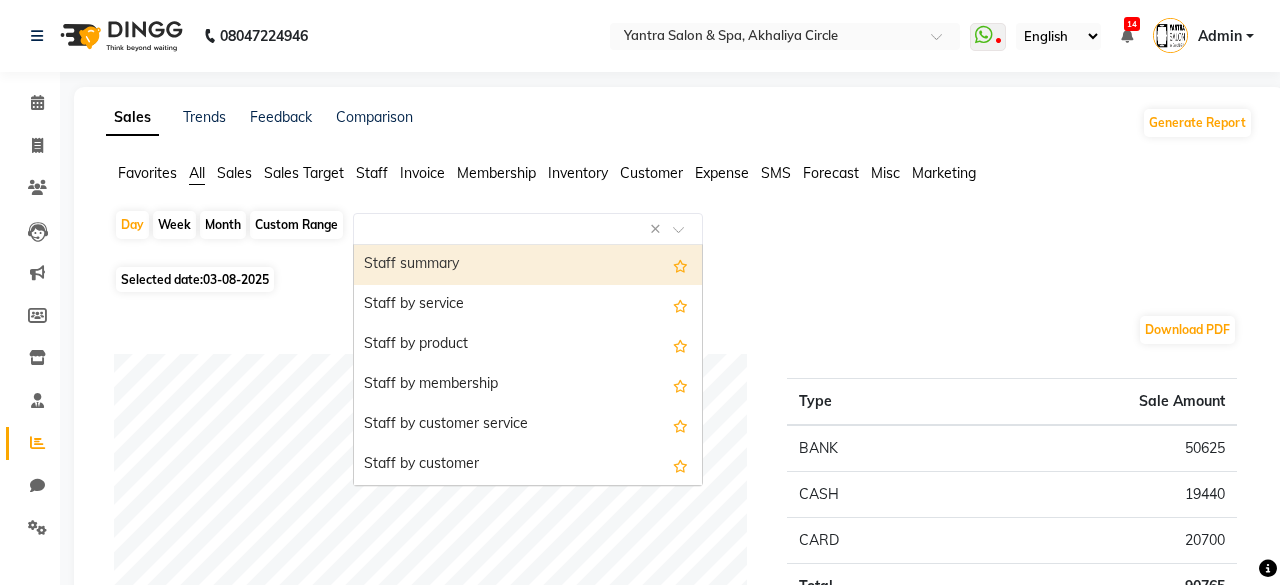 select on "filtered_report" 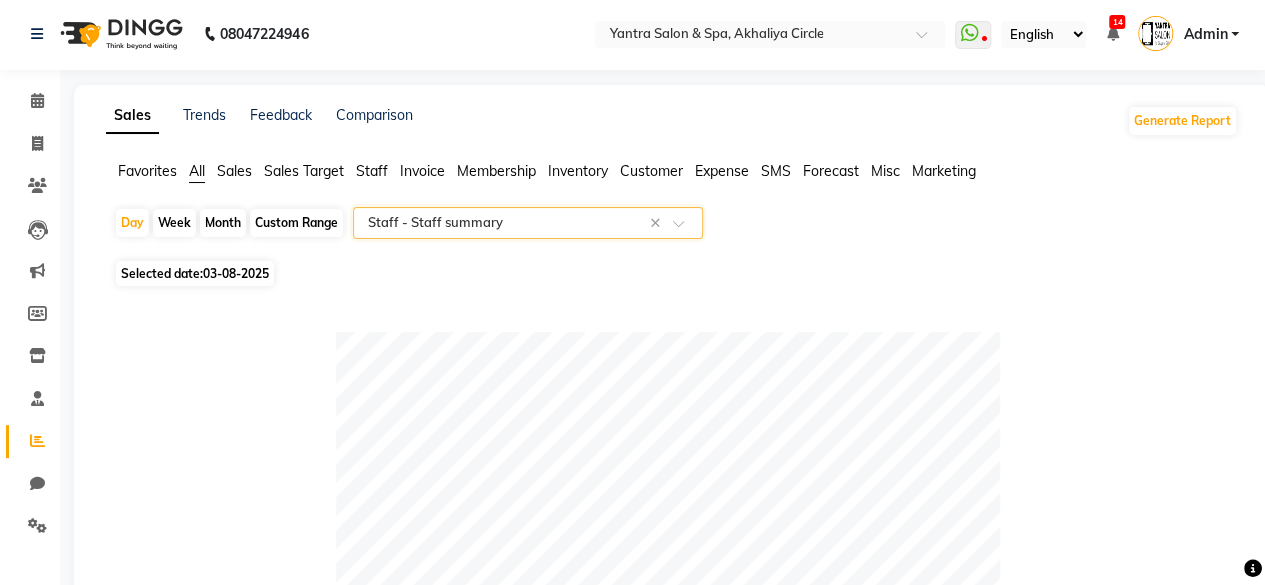 scroll, scrollTop: 0, scrollLeft: 0, axis: both 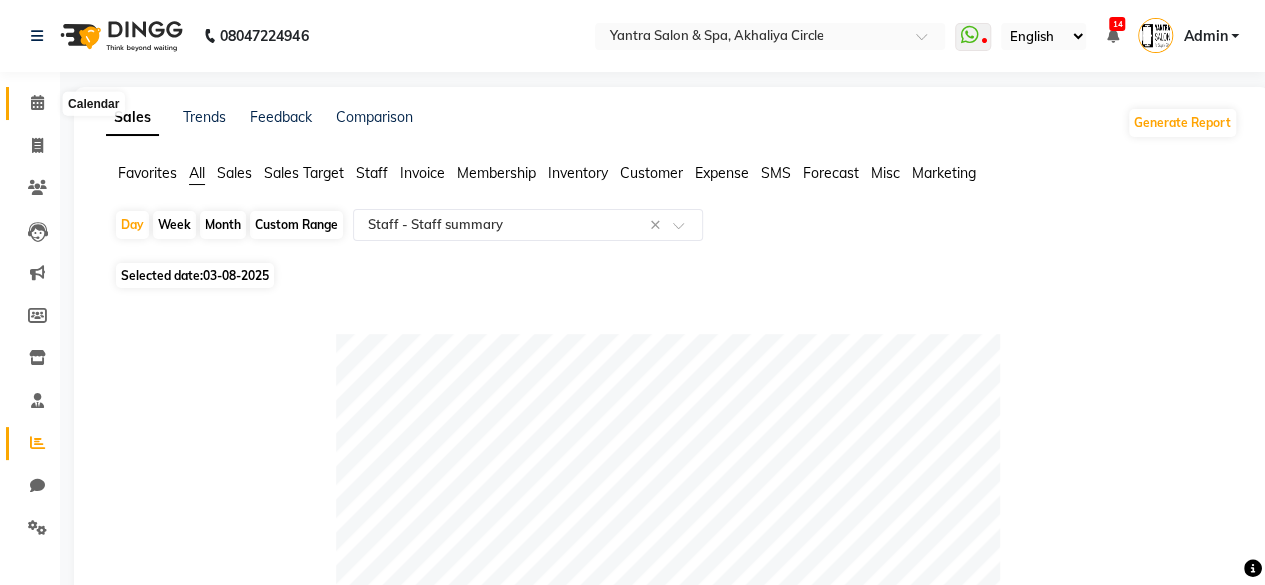 click 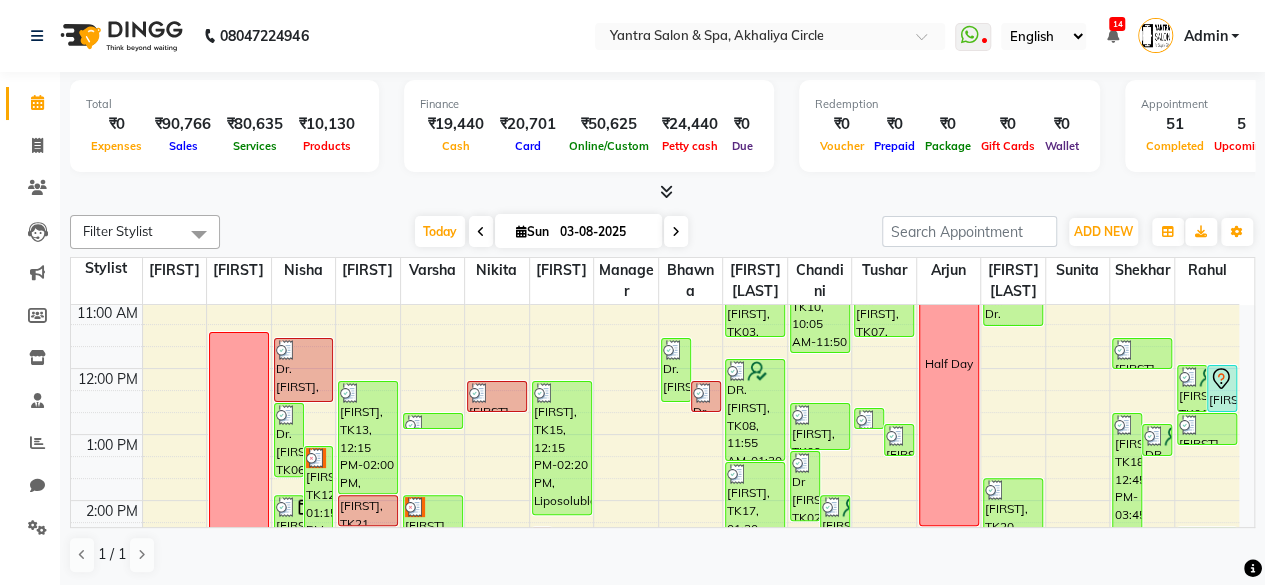 scroll, scrollTop: 500, scrollLeft: 0, axis: vertical 